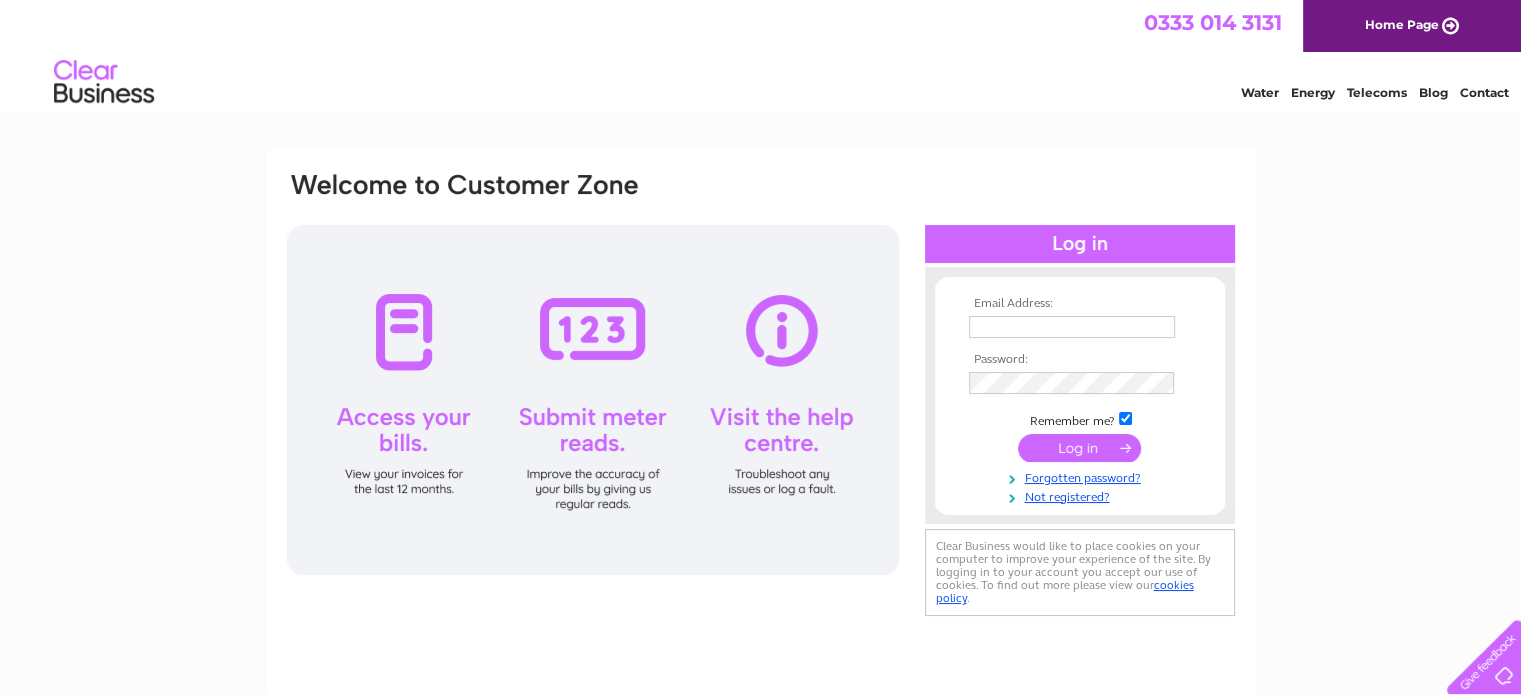 scroll, scrollTop: 0, scrollLeft: 0, axis: both 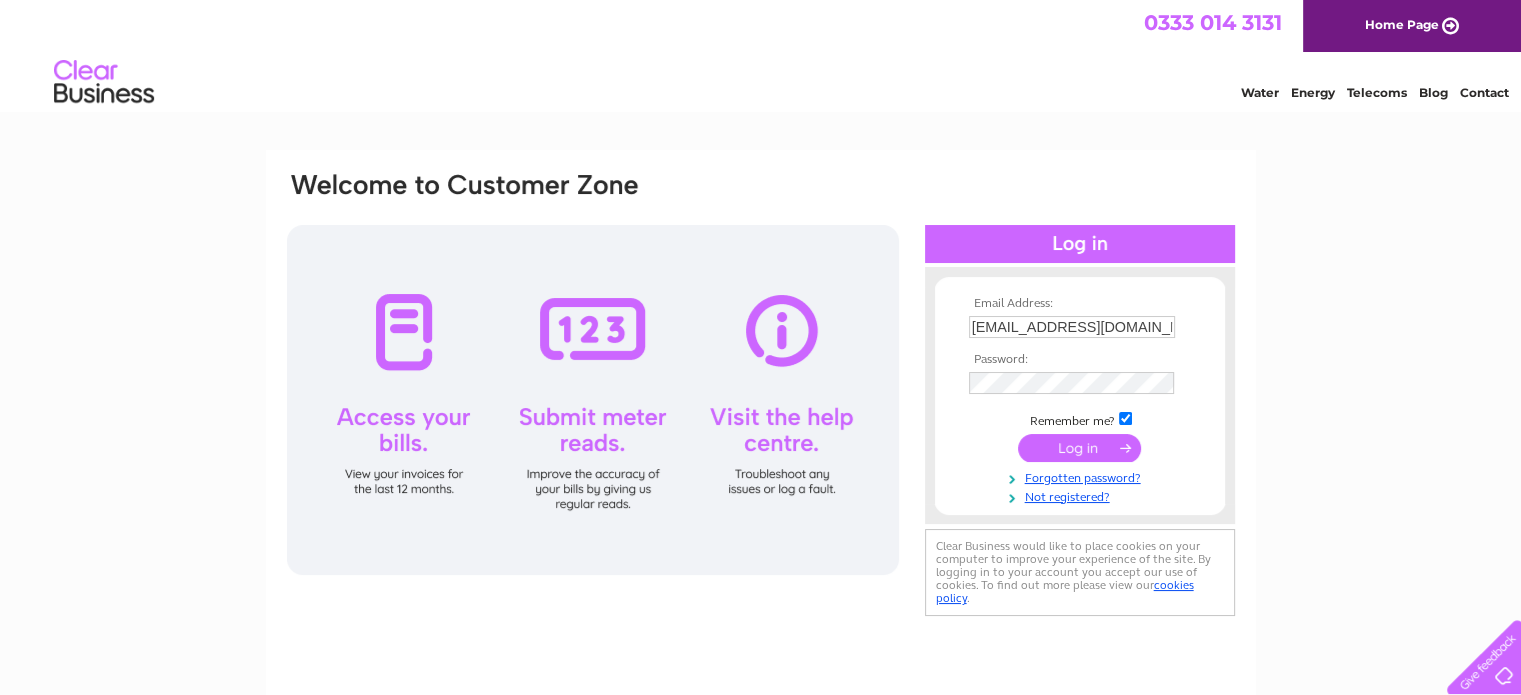 click at bounding box center (1079, 448) 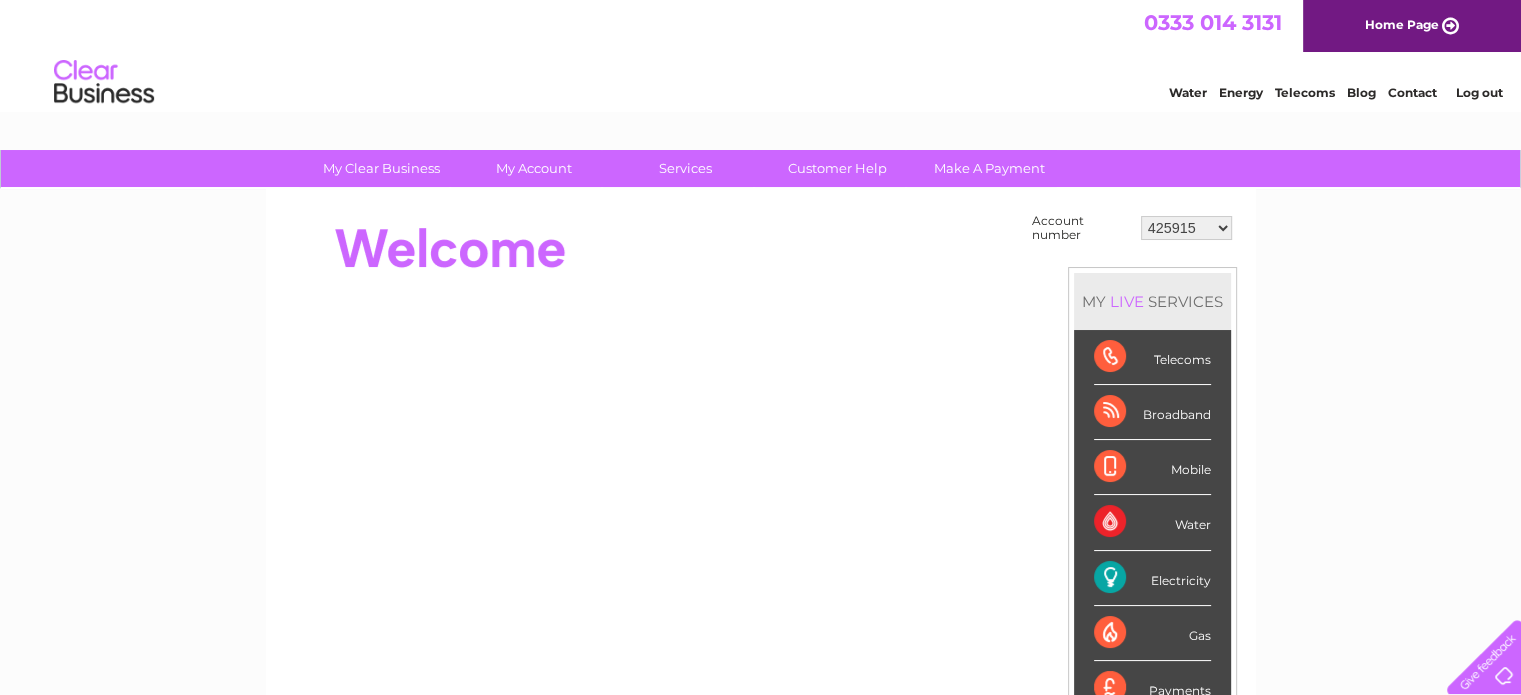 scroll, scrollTop: 0, scrollLeft: 0, axis: both 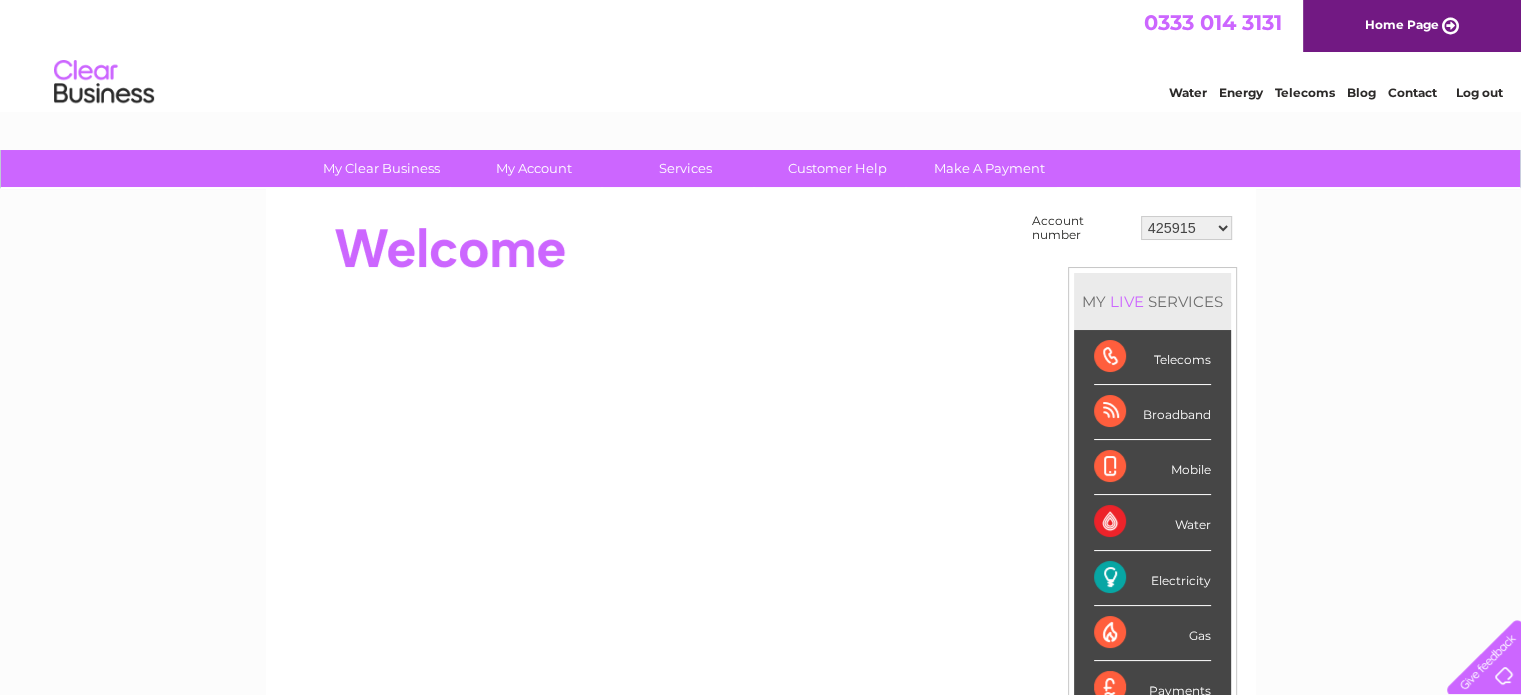 click on "425915
30286175" at bounding box center (1186, 228) 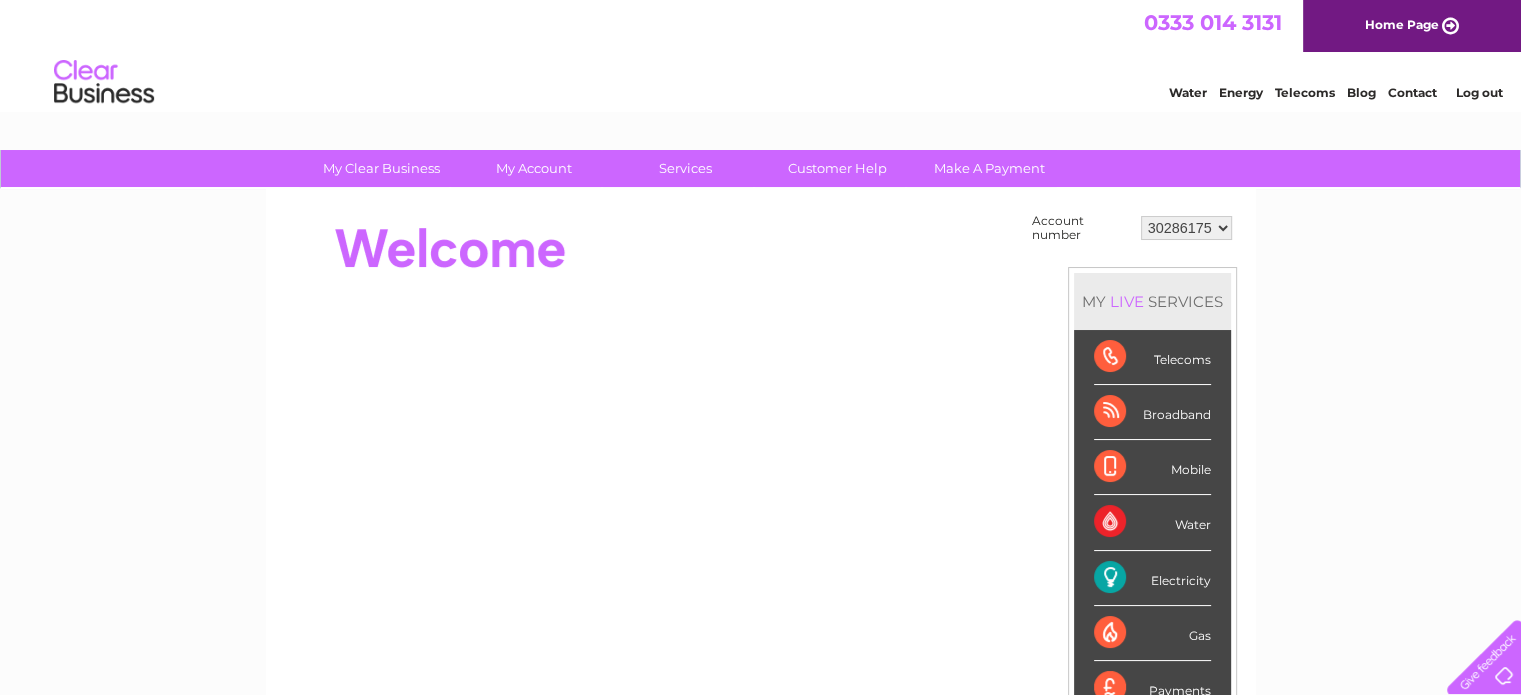 click on "425915
30286175" at bounding box center (1186, 228) 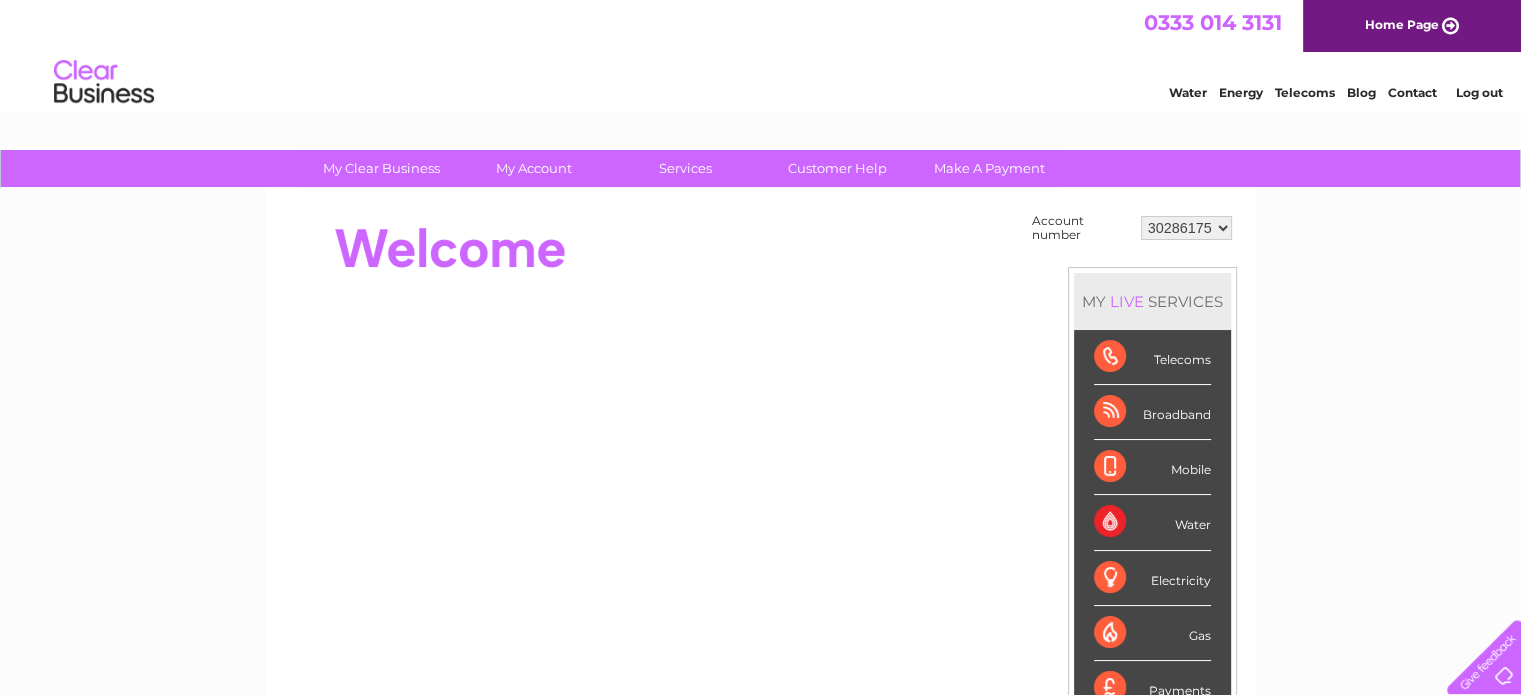 scroll, scrollTop: 0, scrollLeft: 0, axis: both 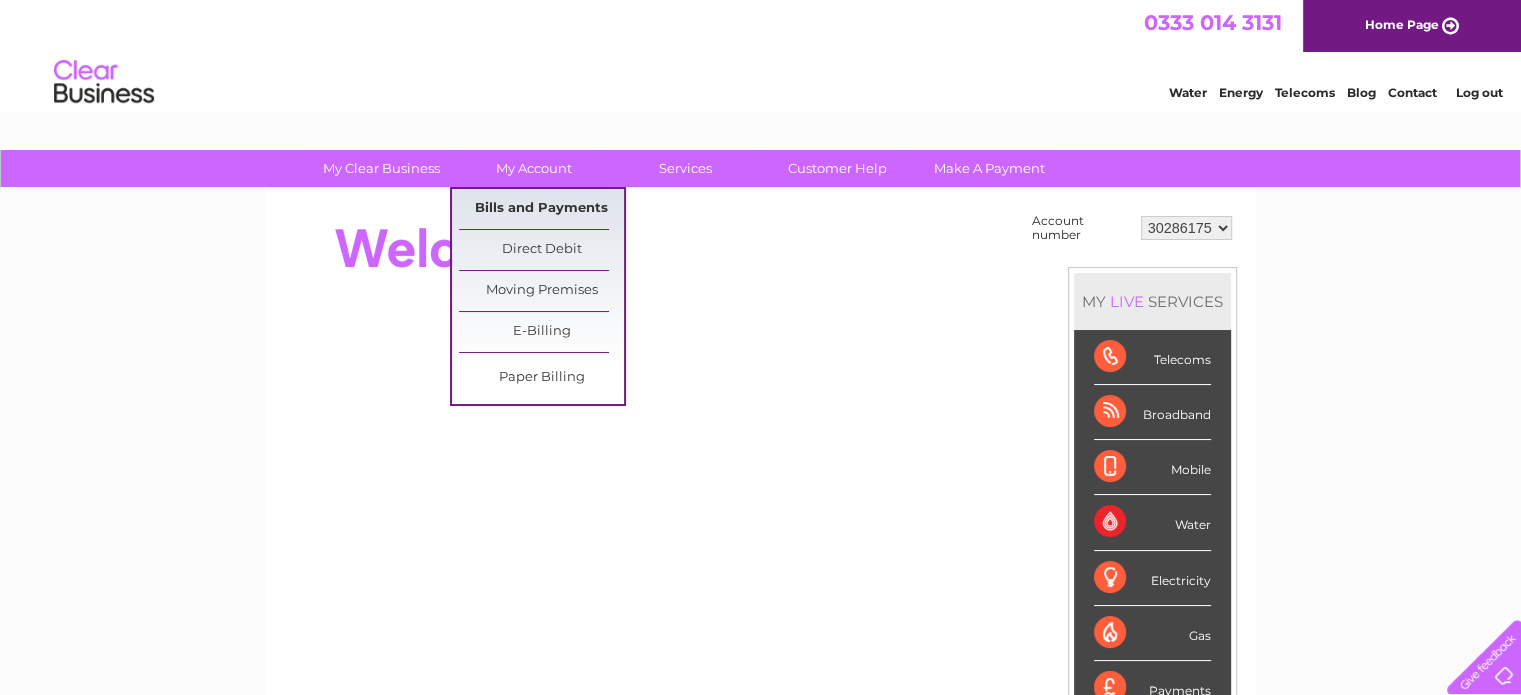 click on "Bills and Payments" at bounding box center (541, 209) 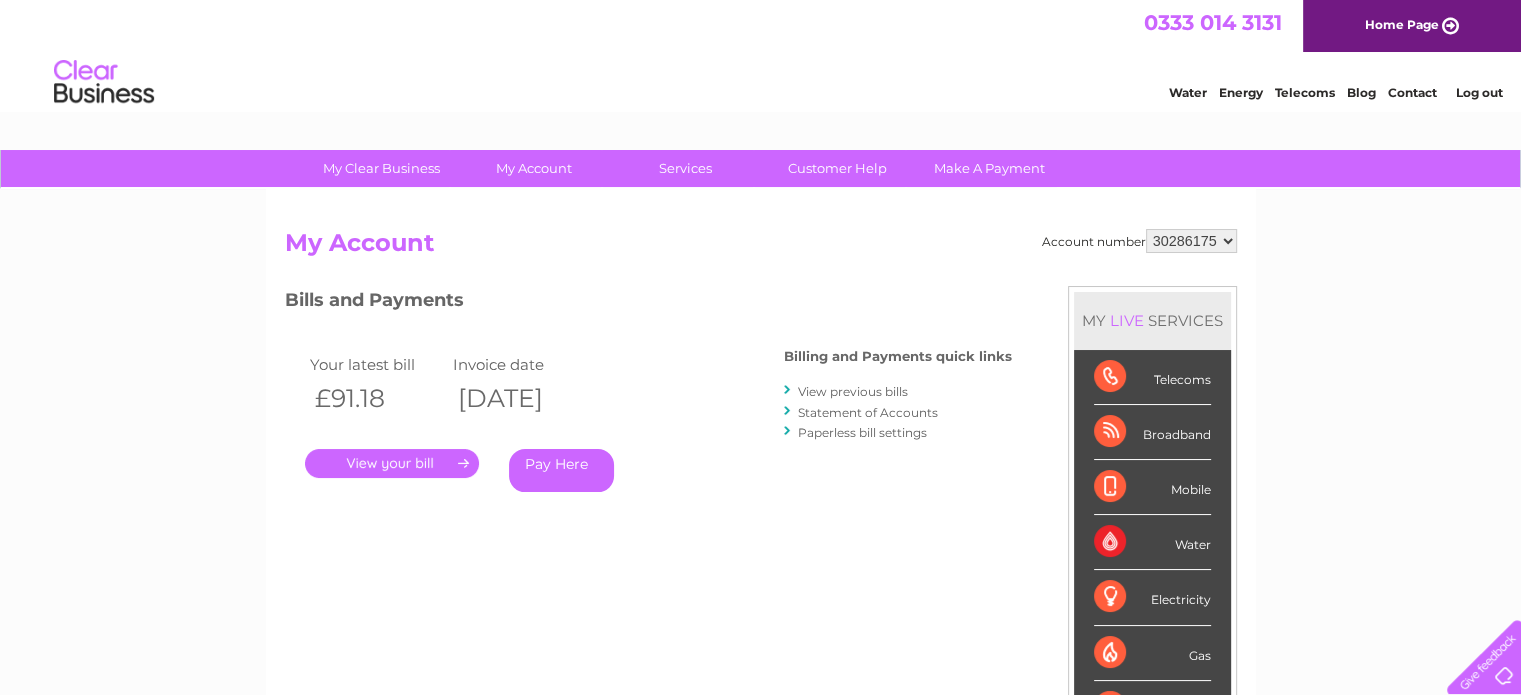 scroll, scrollTop: 0, scrollLeft: 0, axis: both 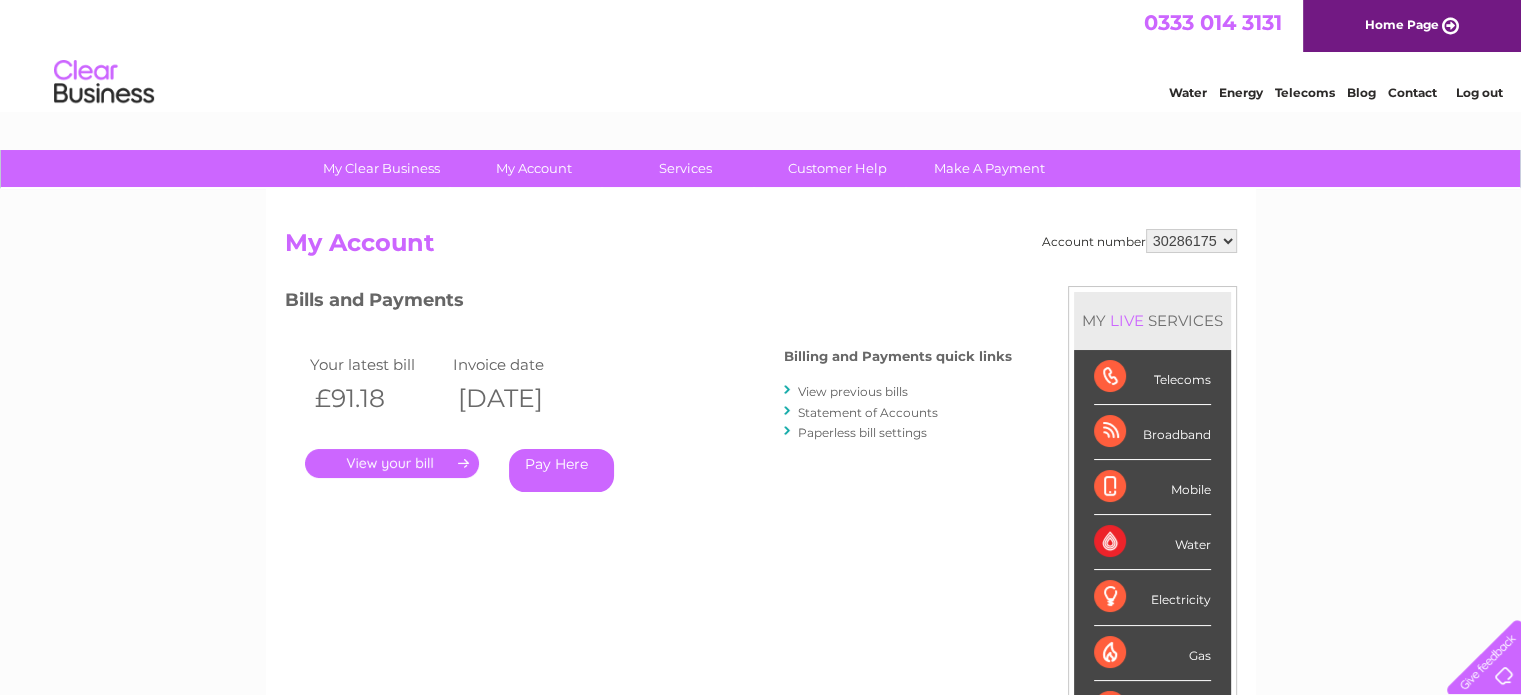 click on "." at bounding box center (392, 463) 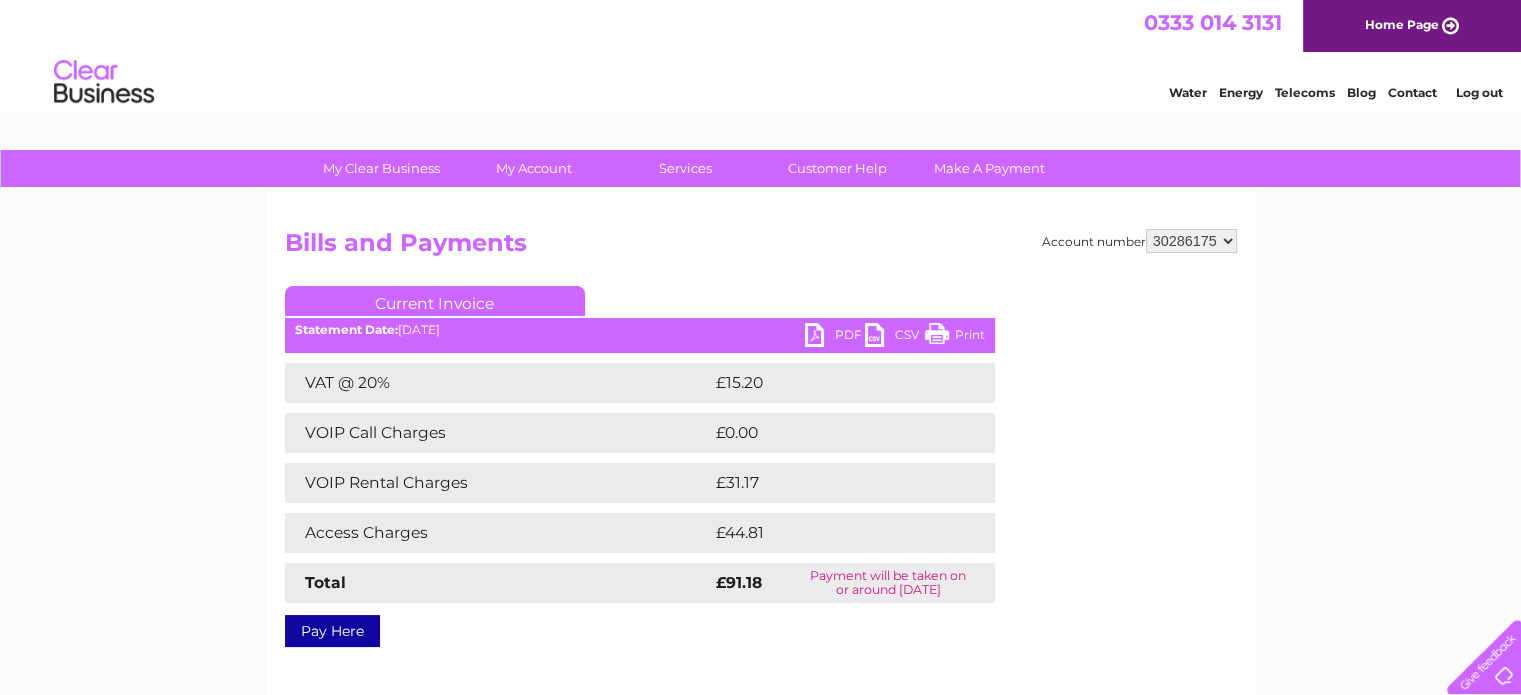 scroll, scrollTop: 0, scrollLeft: 0, axis: both 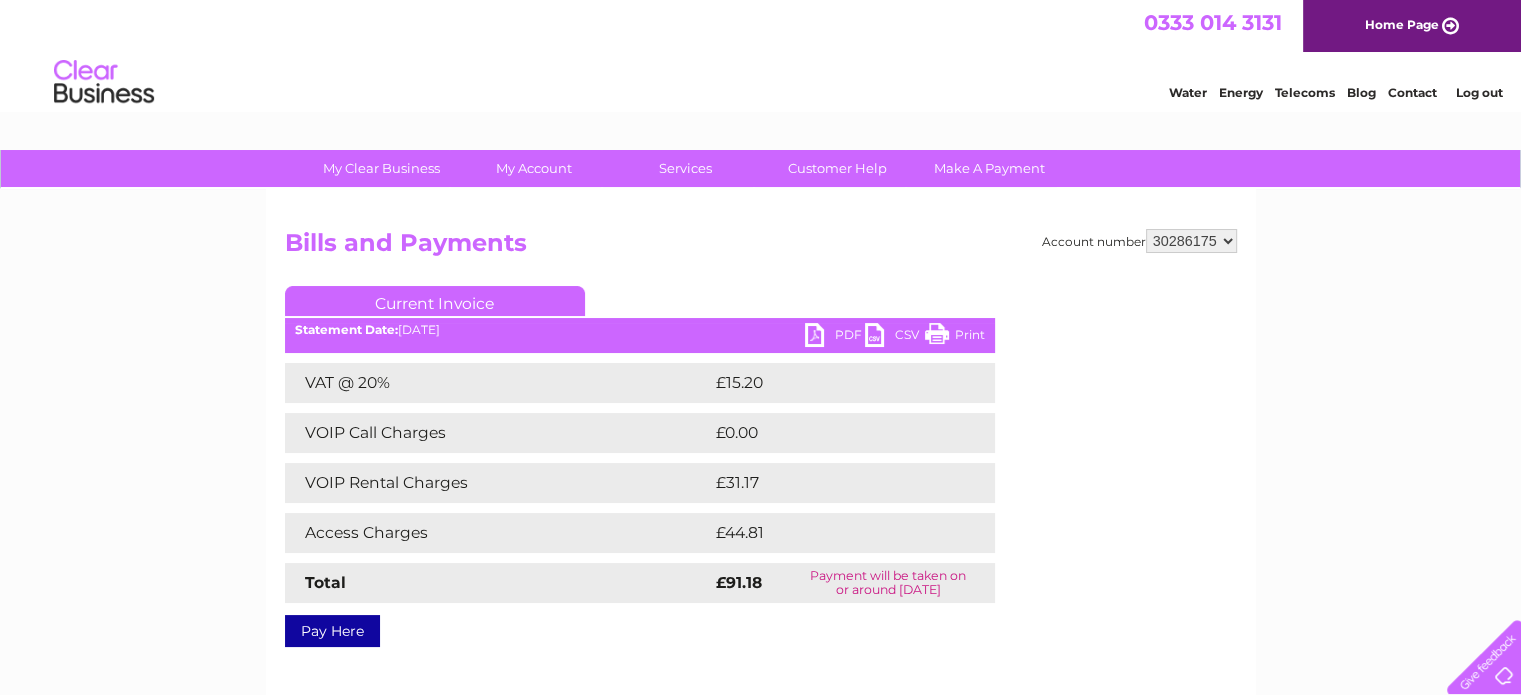 click on "PDF" at bounding box center [835, 337] 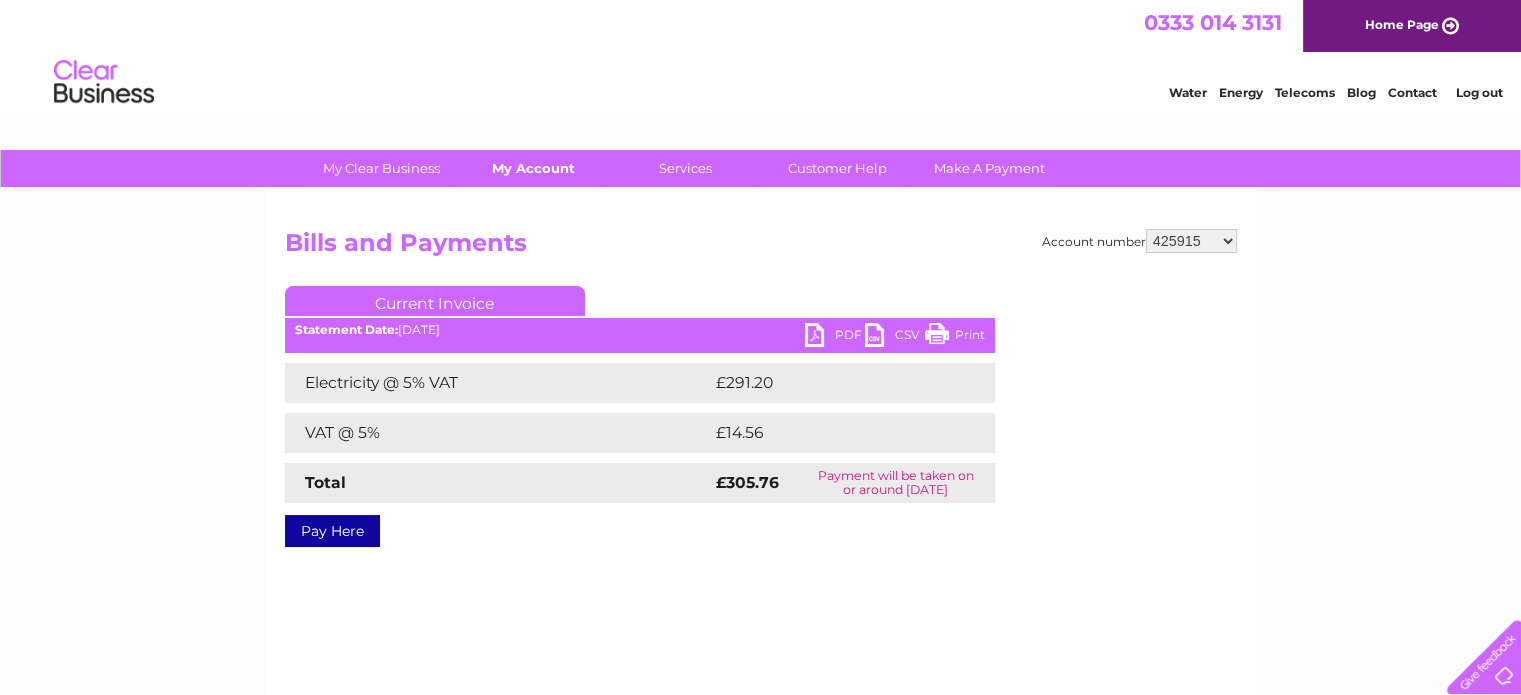 scroll, scrollTop: 0, scrollLeft: 0, axis: both 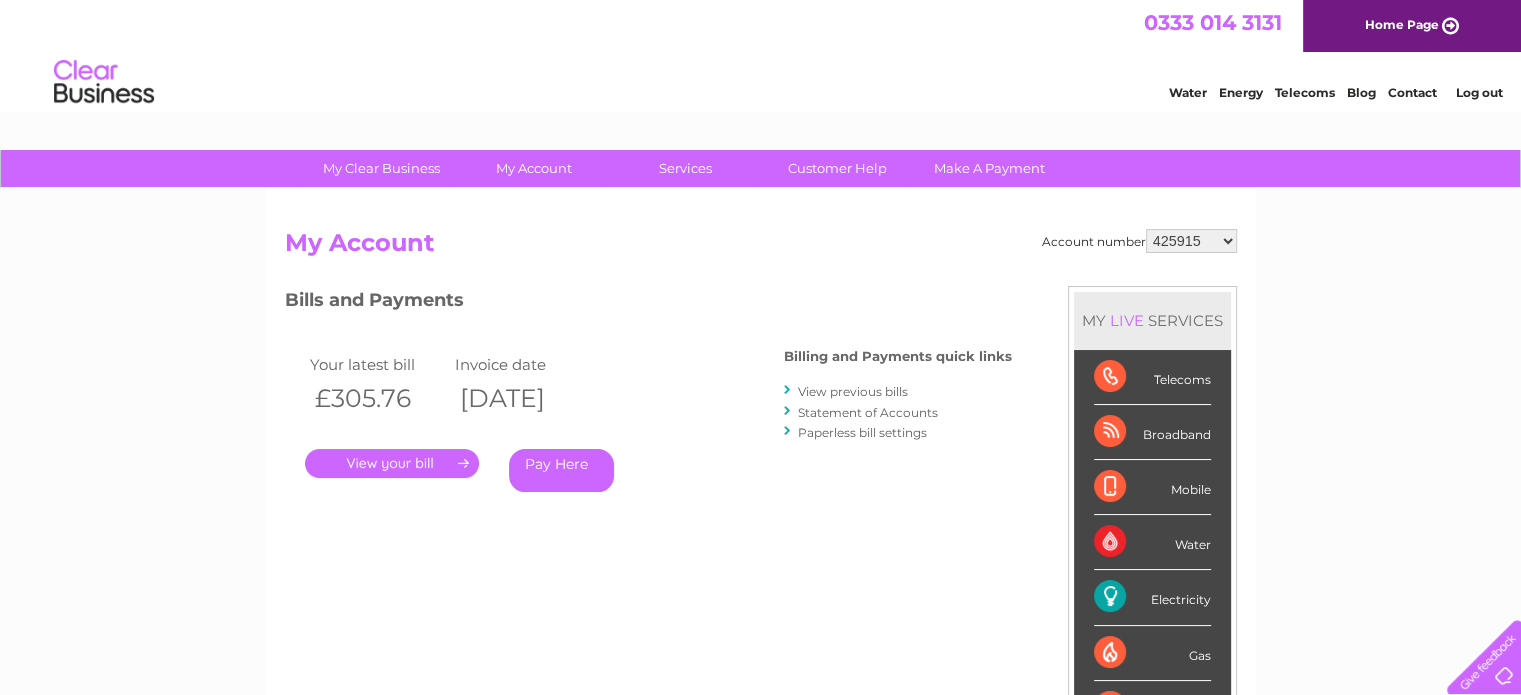 click on "." at bounding box center [392, 463] 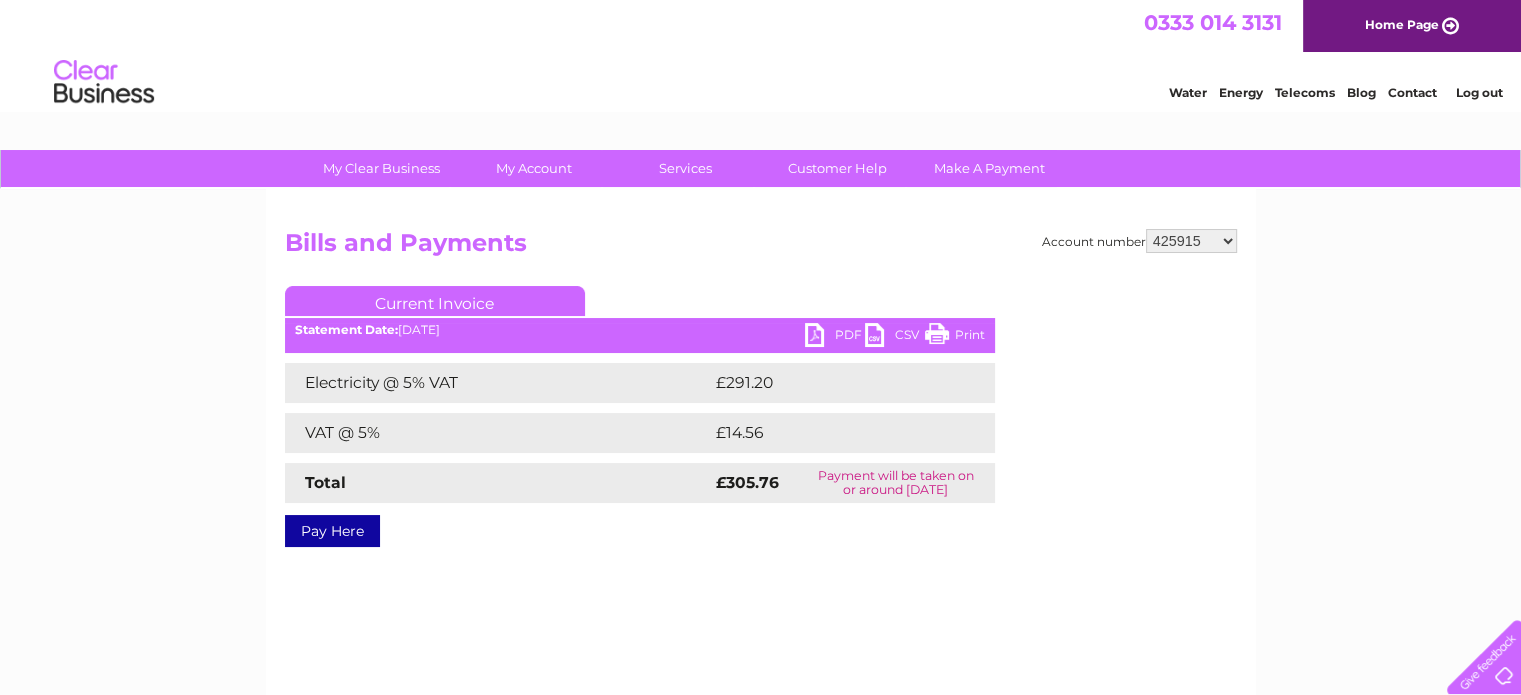 scroll, scrollTop: 0, scrollLeft: 0, axis: both 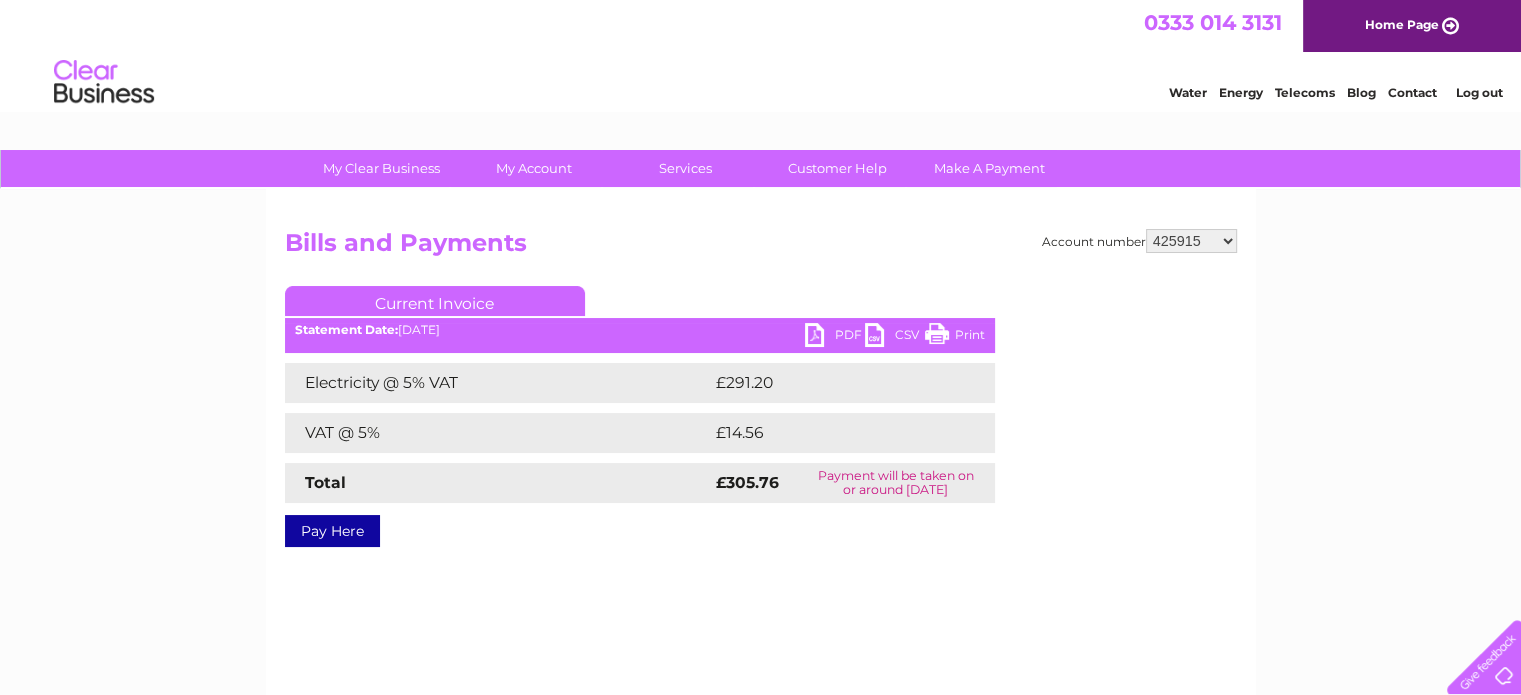 click on "PDF" at bounding box center (835, 337) 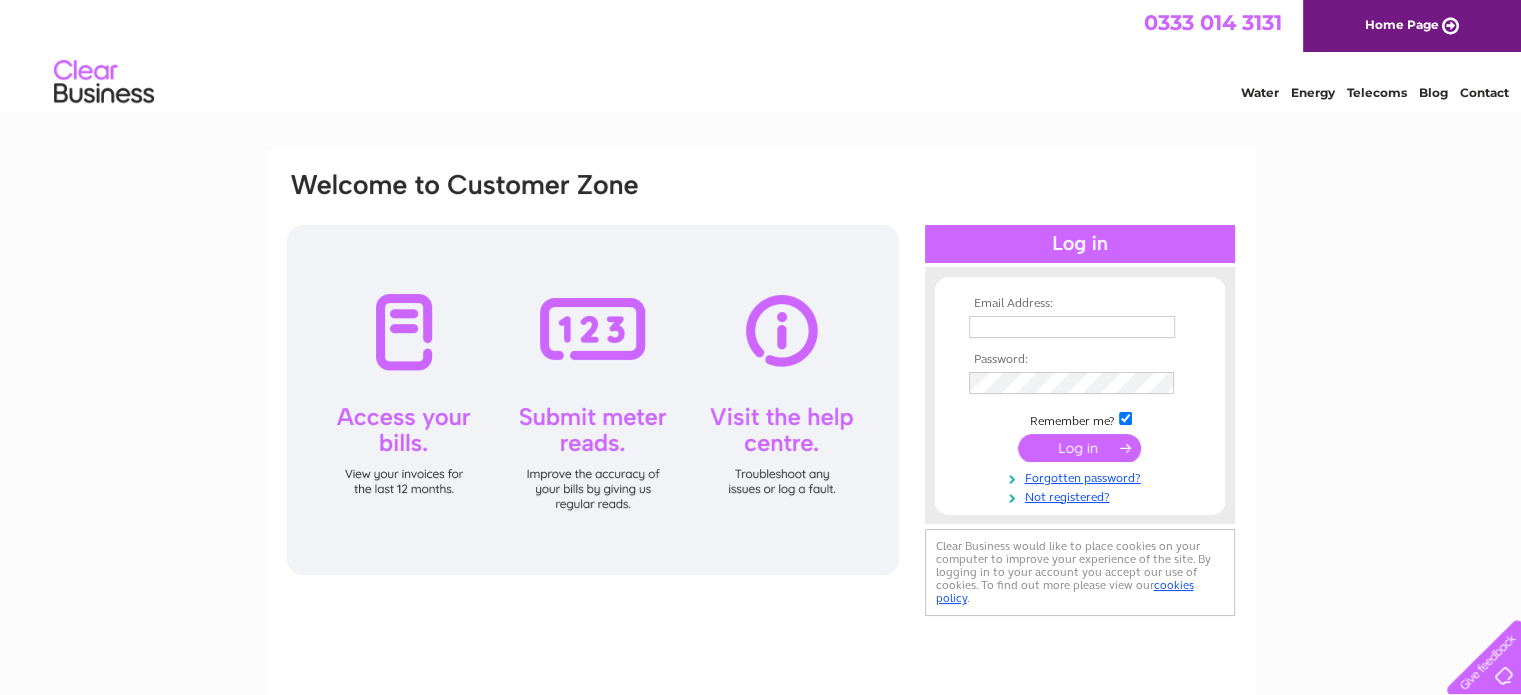 scroll, scrollTop: 0, scrollLeft: 0, axis: both 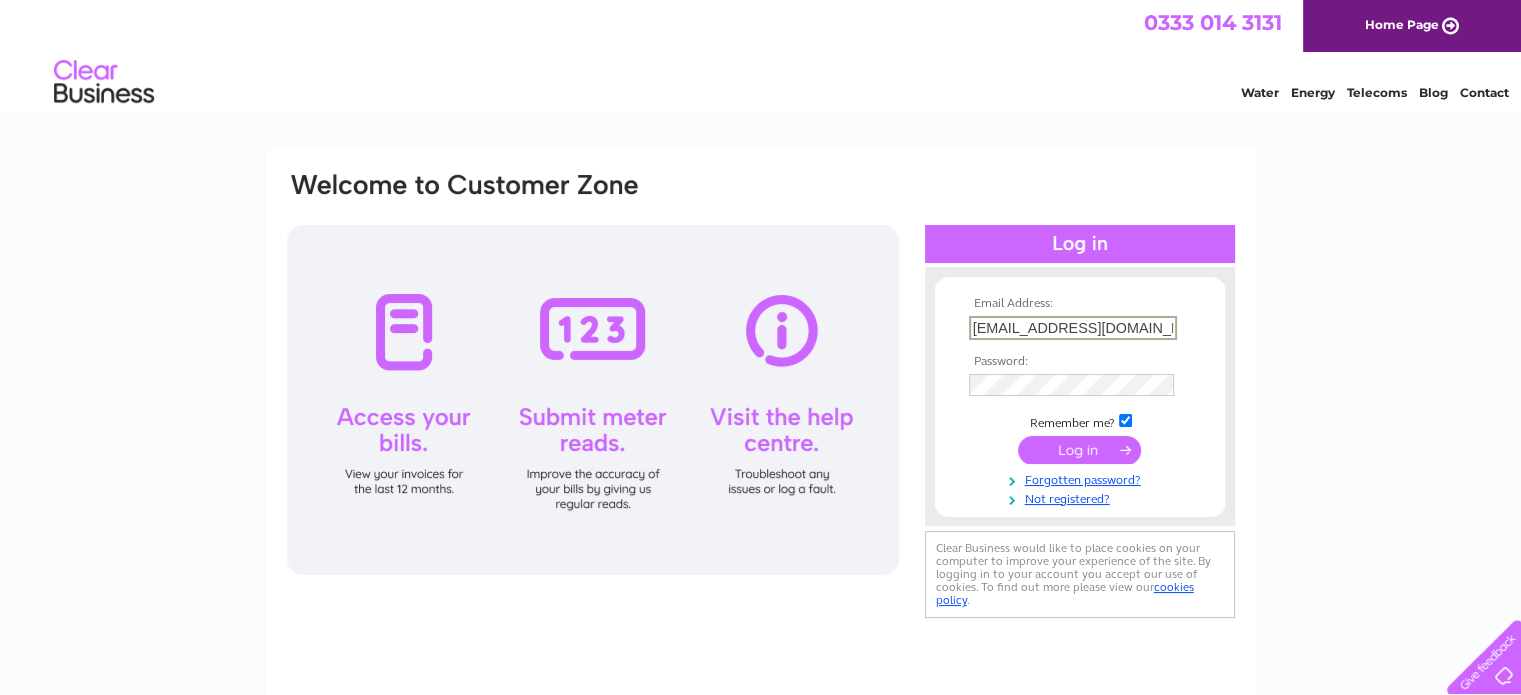drag, startPoint x: 1171, startPoint y: 323, endPoint x: 947, endPoint y: 329, distance: 224.08034 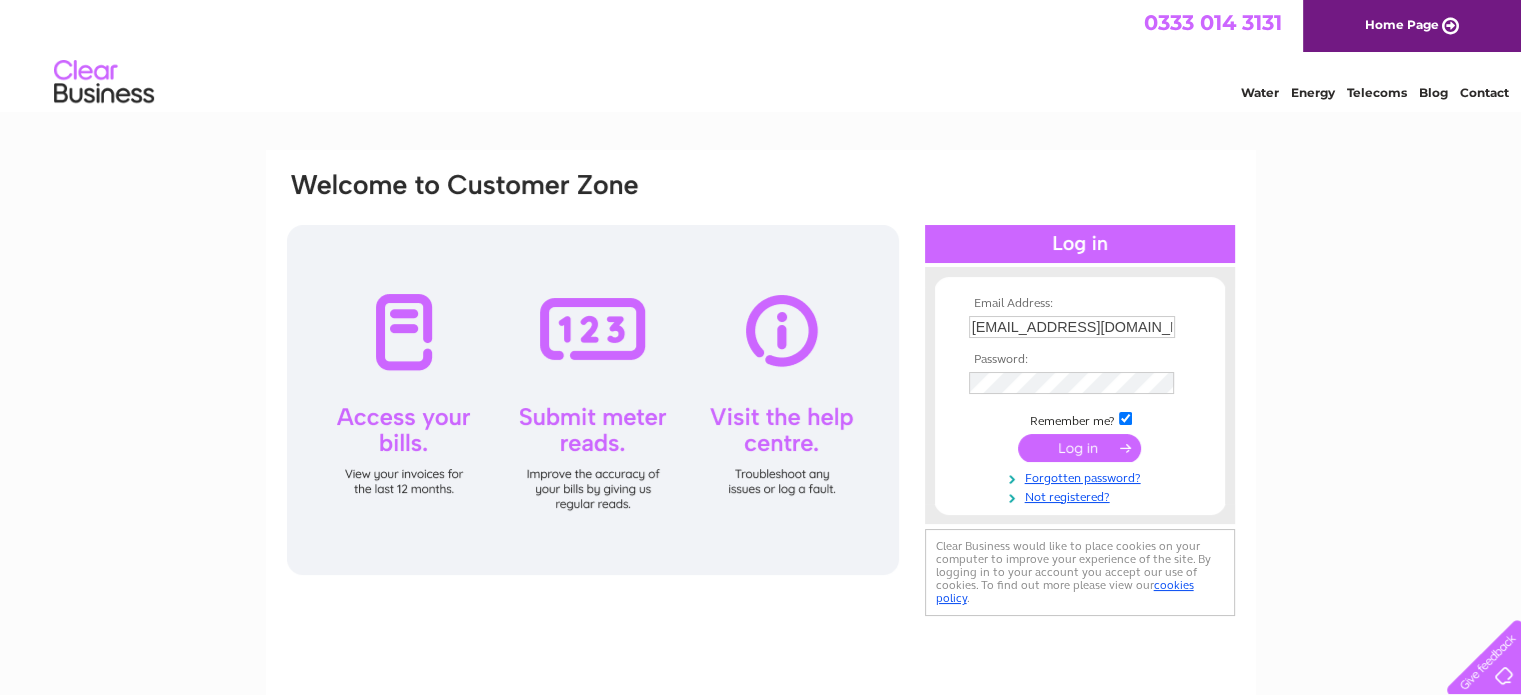 click at bounding box center [1079, 448] 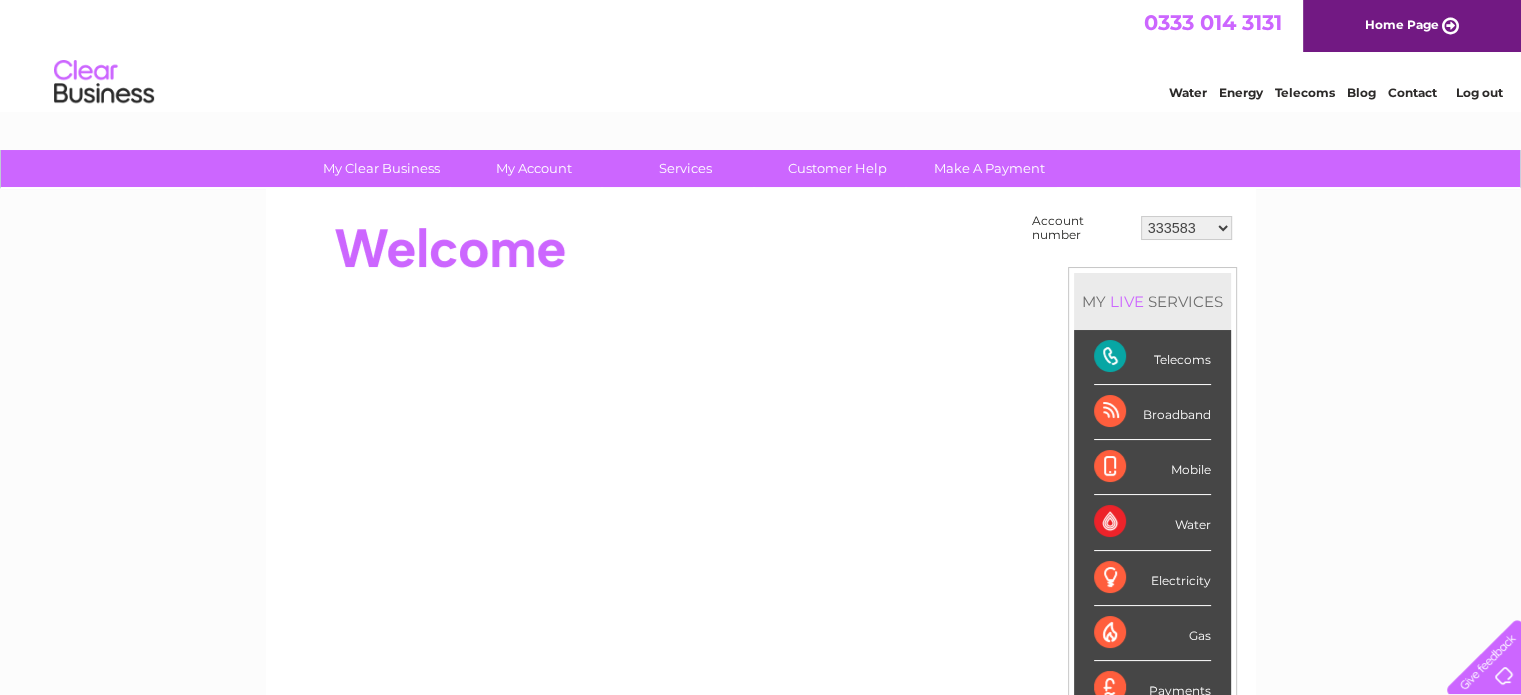 scroll, scrollTop: 0, scrollLeft: 0, axis: both 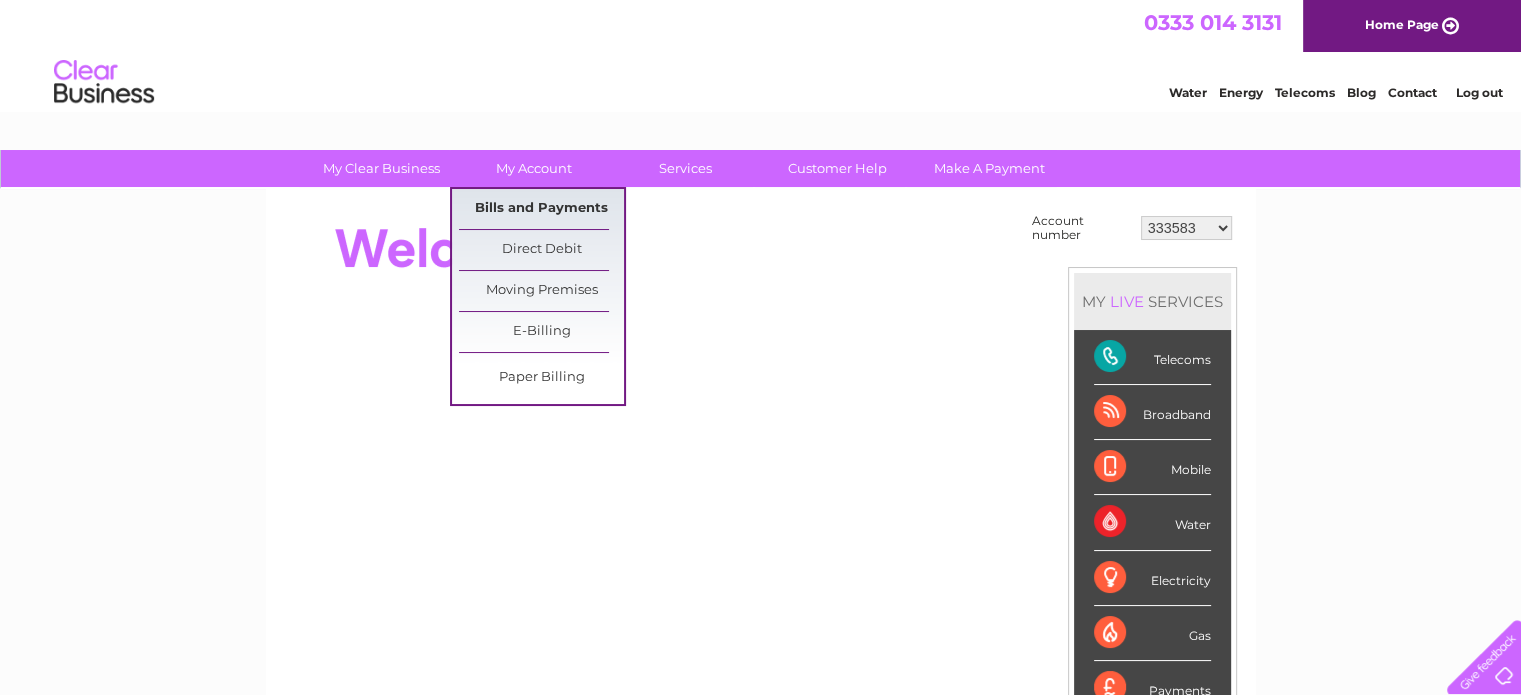 click on "Bills and Payments" at bounding box center (541, 209) 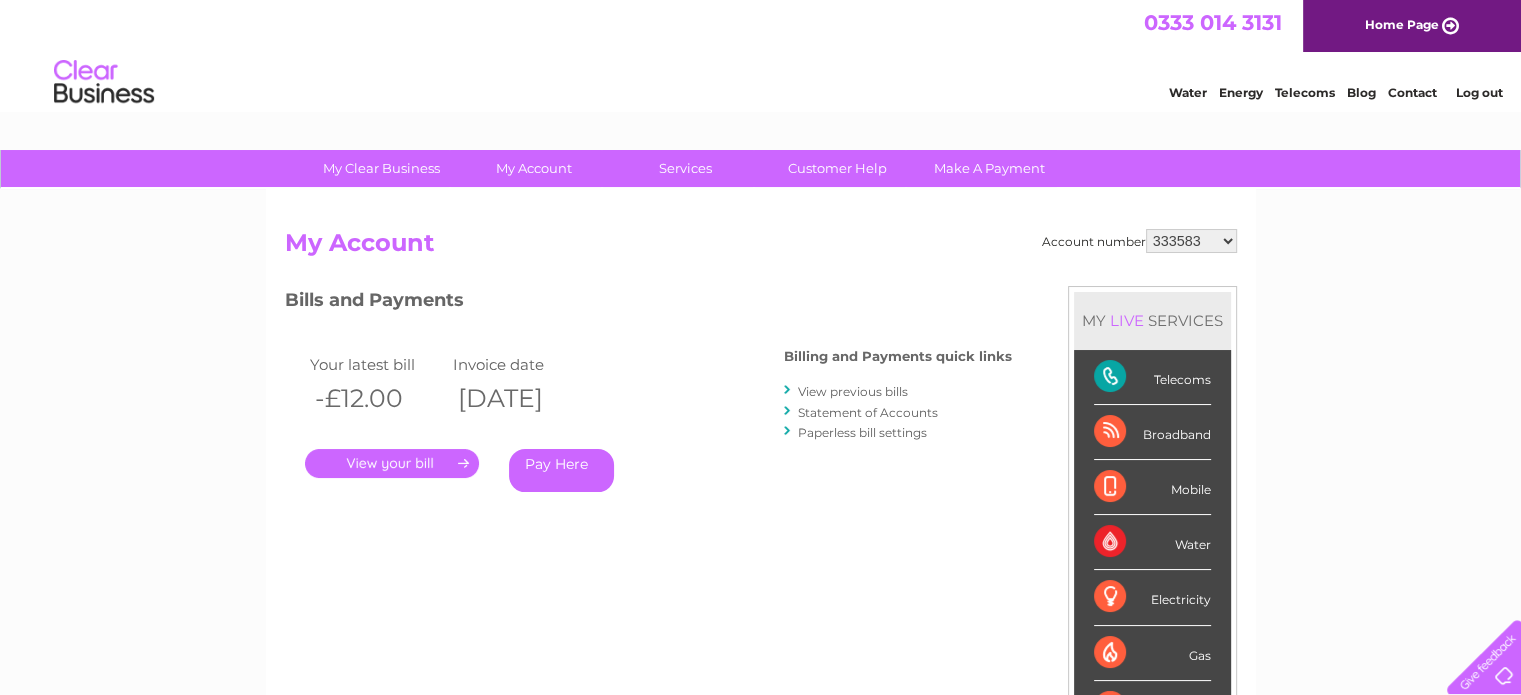 scroll, scrollTop: 0, scrollLeft: 0, axis: both 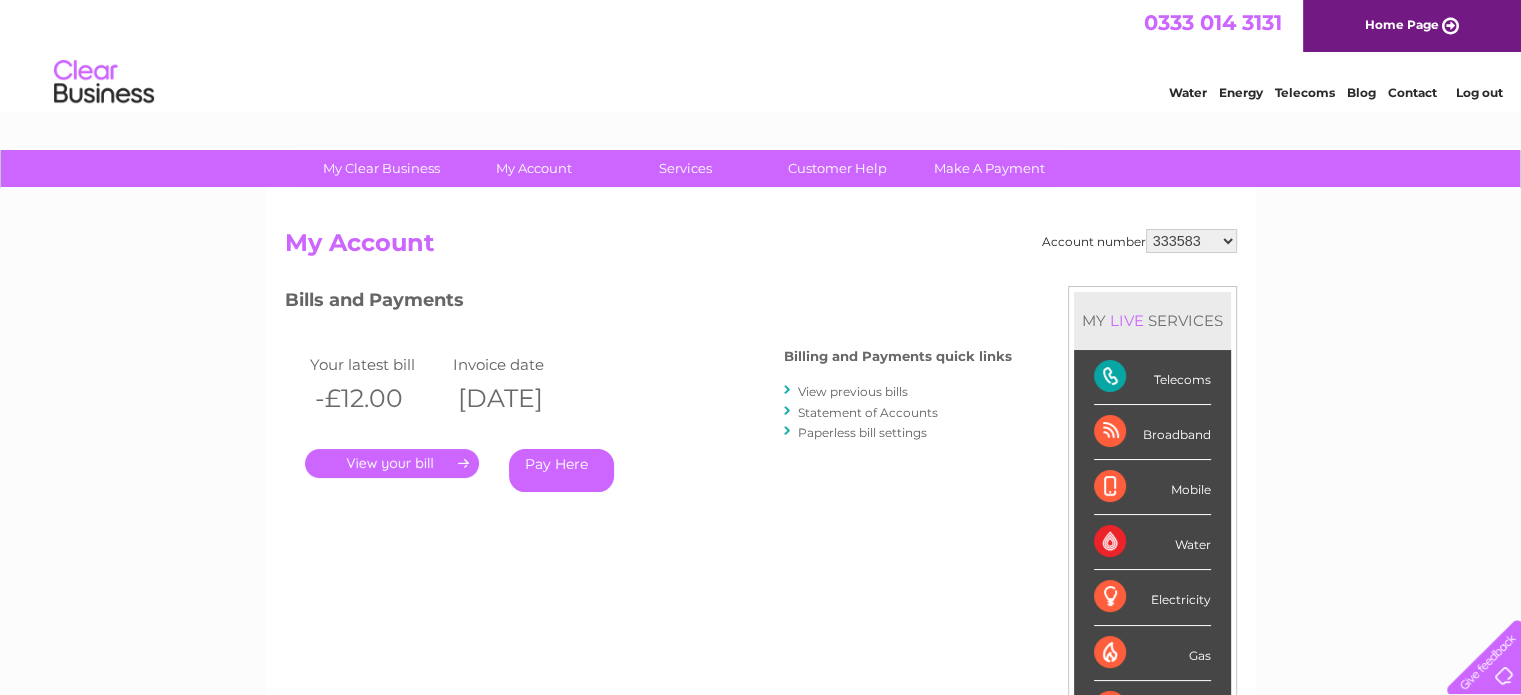 click on "333583
30306680" at bounding box center [1191, 241] 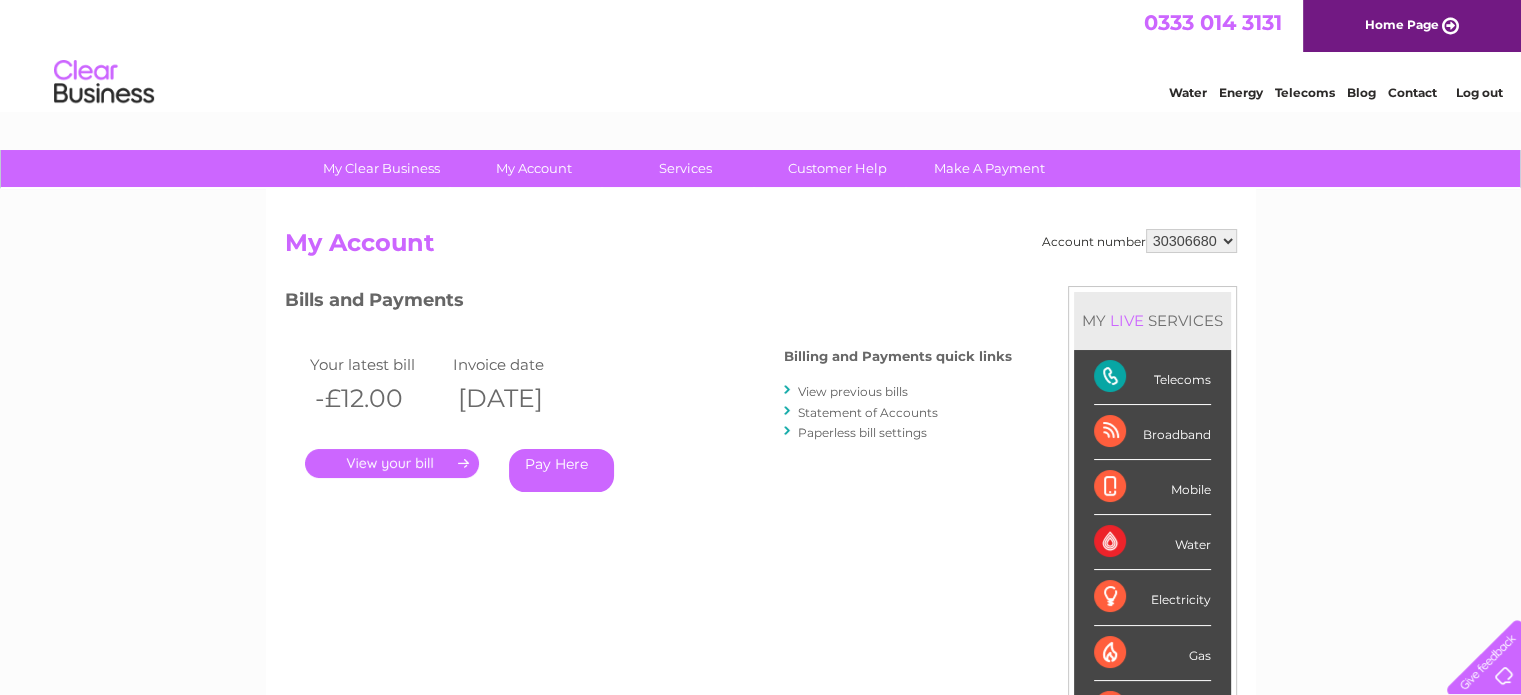 click on "333583
30306680" at bounding box center (1191, 241) 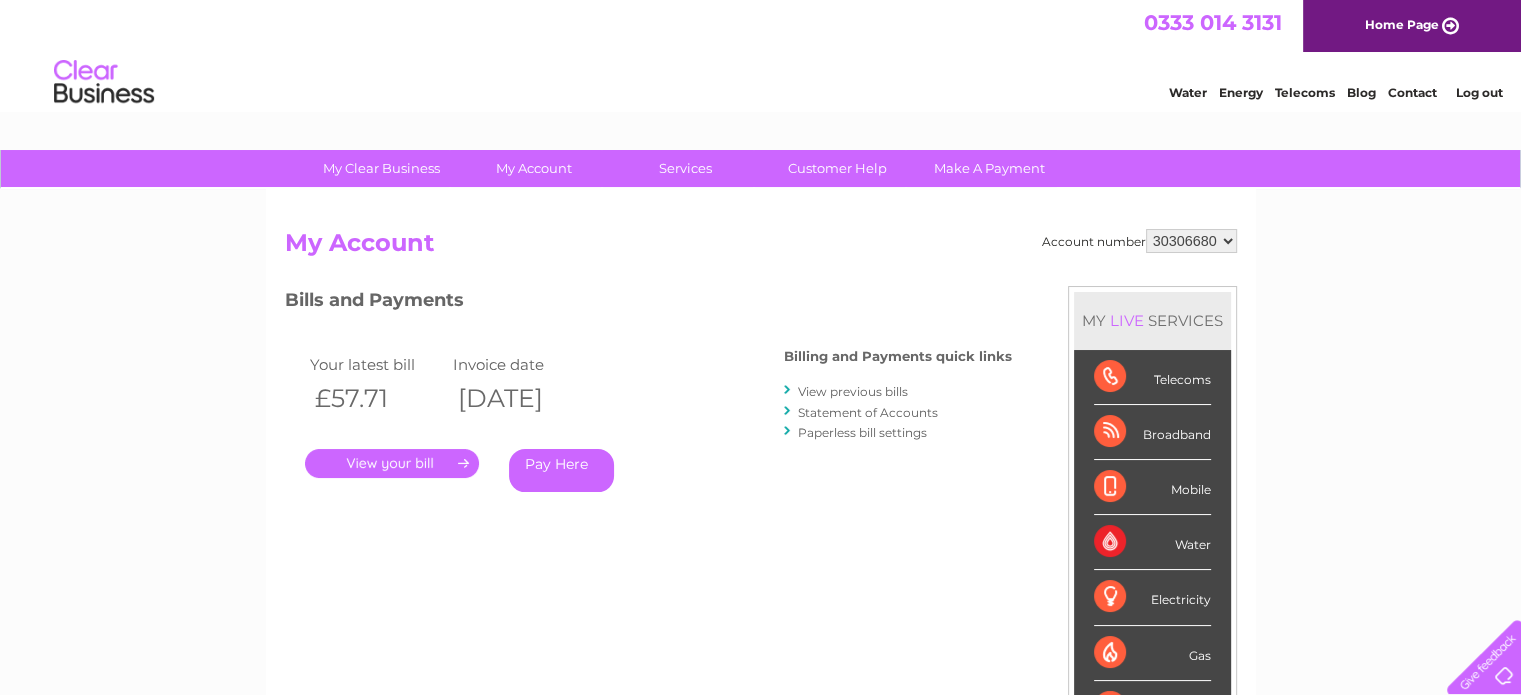 scroll, scrollTop: 0, scrollLeft: 0, axis: both 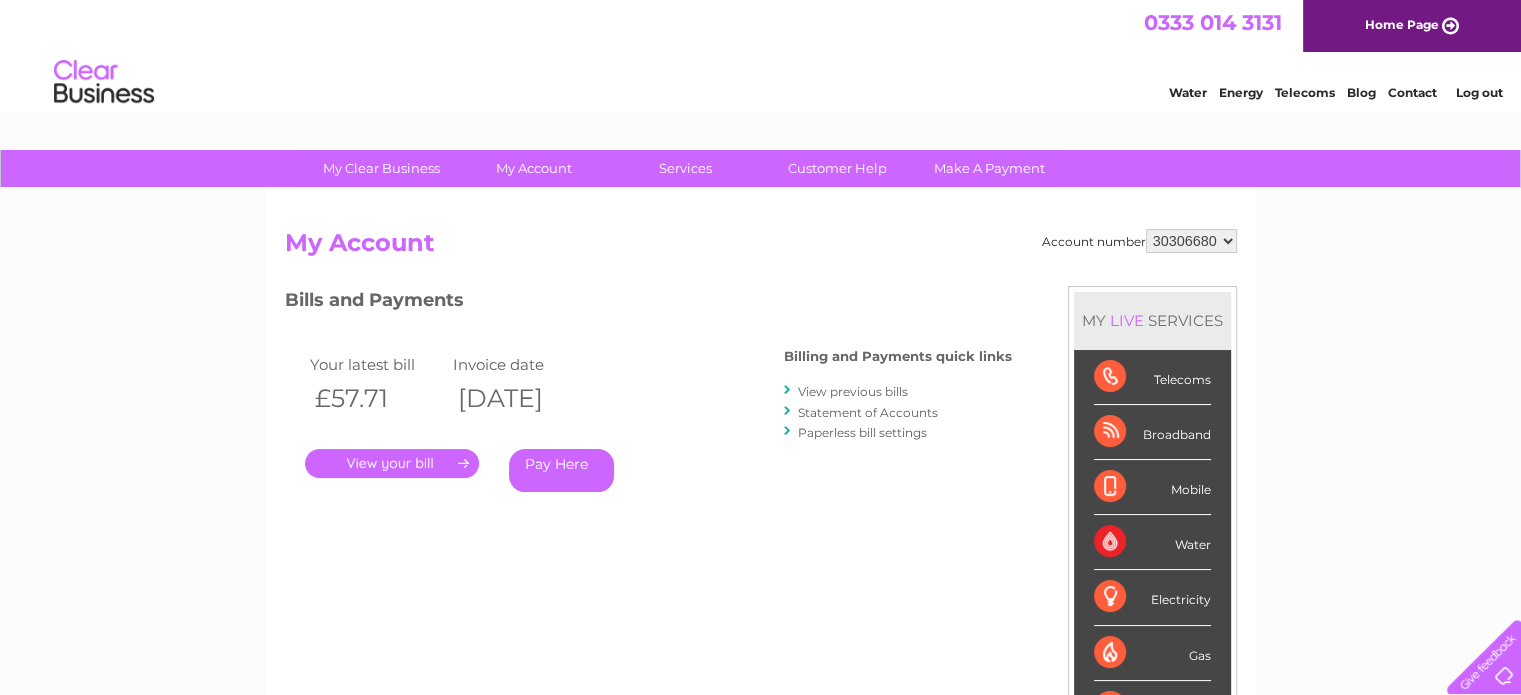click on "." at bounding box center [392, 463] 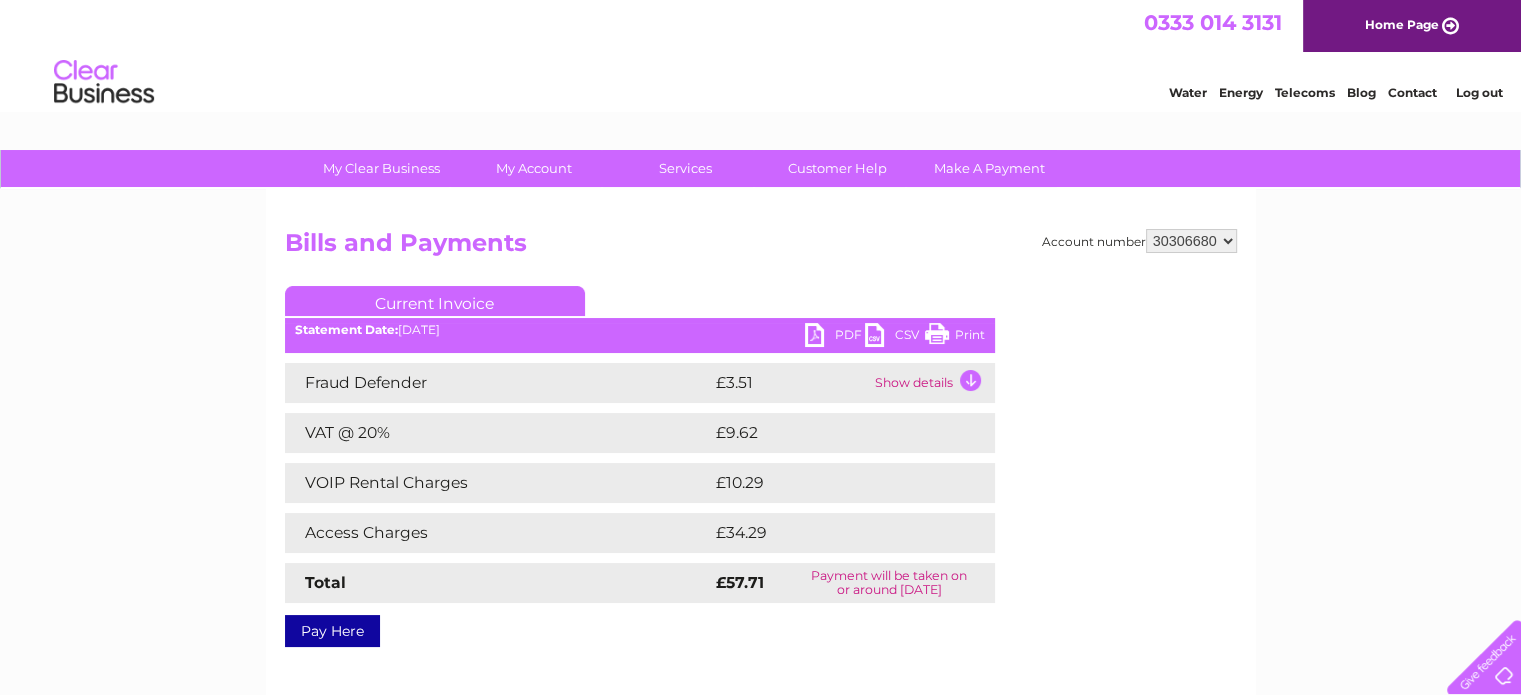 scroll, scrollTop: 0, scrollLeft: 0, axis: both 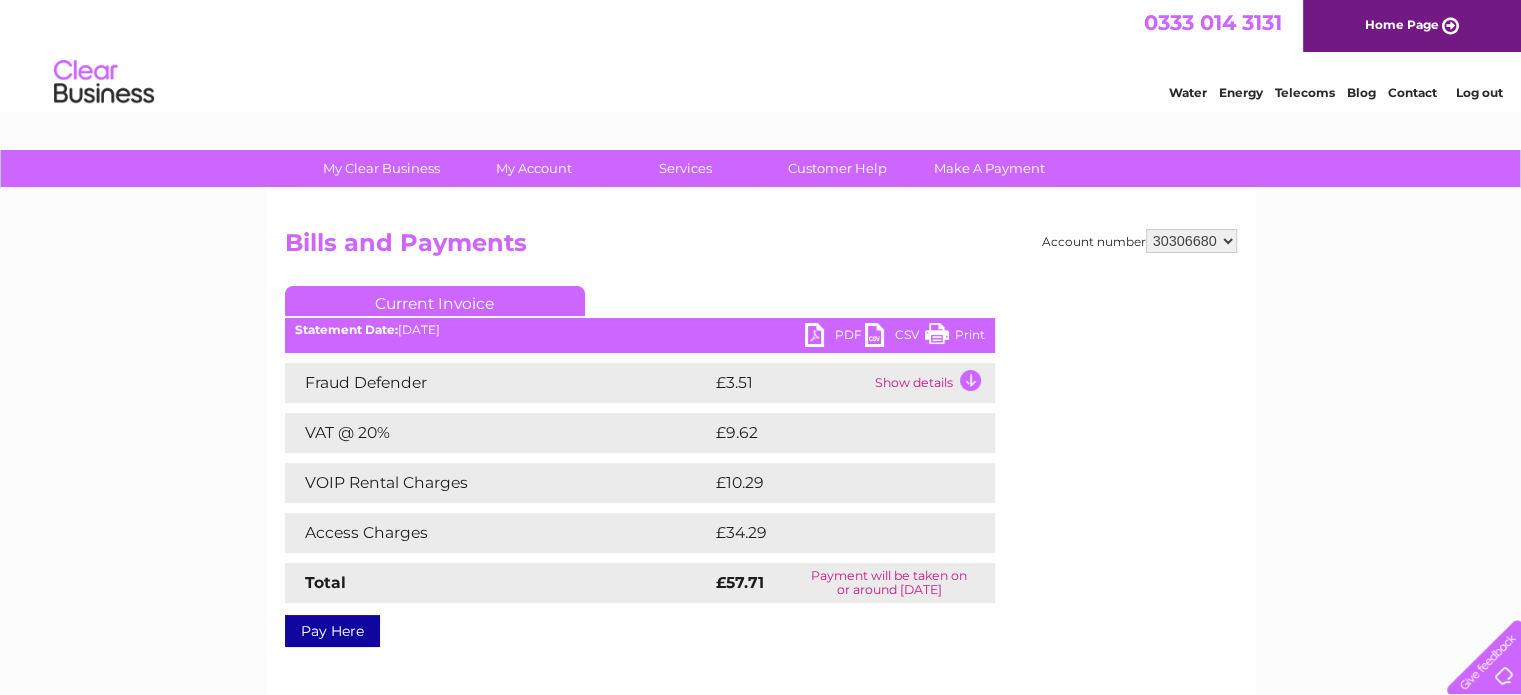 click on "PDF" at bounding box center [835, 337] 